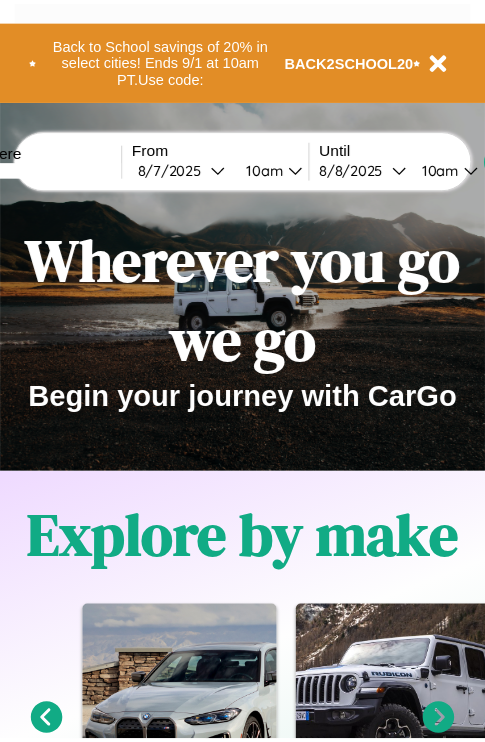 scroll, scrollTop: 0, scrollLeft: 0, axis: both 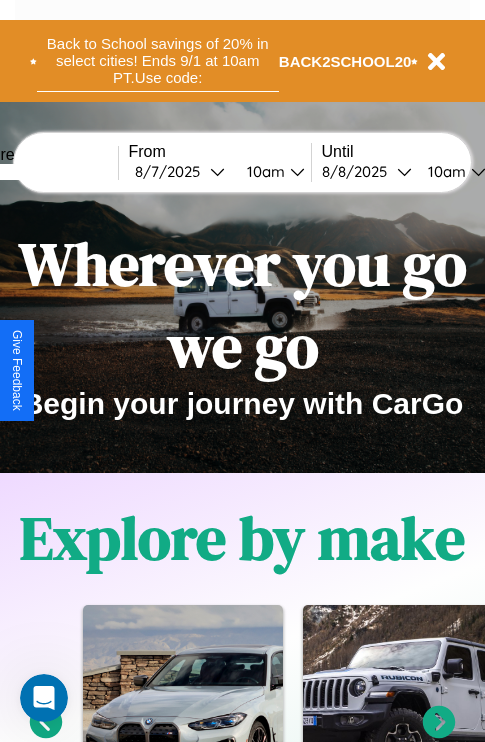 click on "Back to School savings of 20% in select cities! Ends 9/1 at 10am PT.  Use code:" at bounding box center [158, 61] 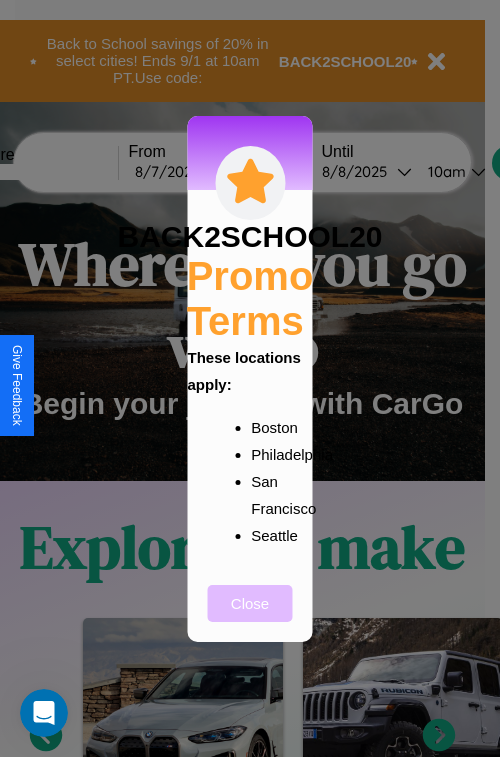click on "Close" at bounding box center [250, 603] 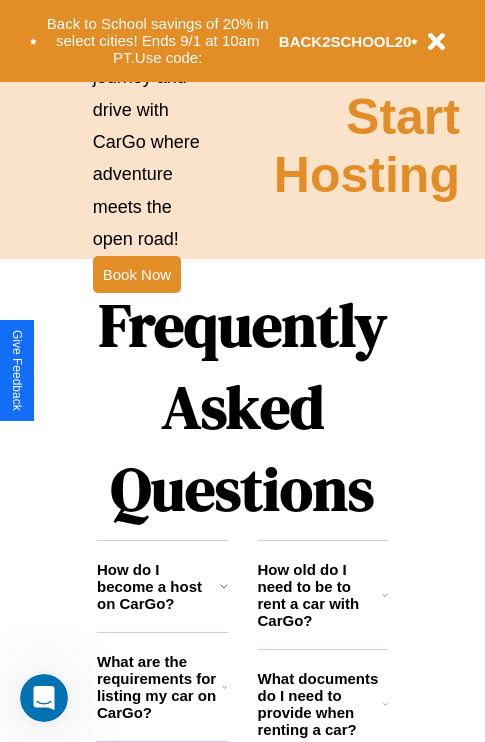 scroll, scrollTop: 2423, scrollLeft: 0, axis: vertical 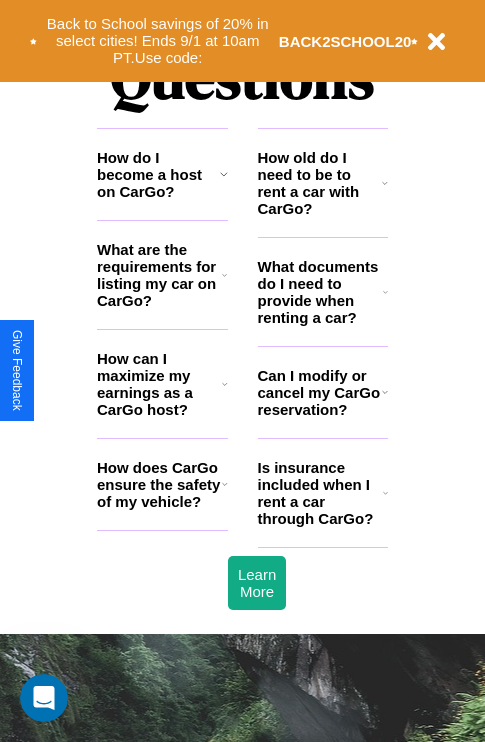 click 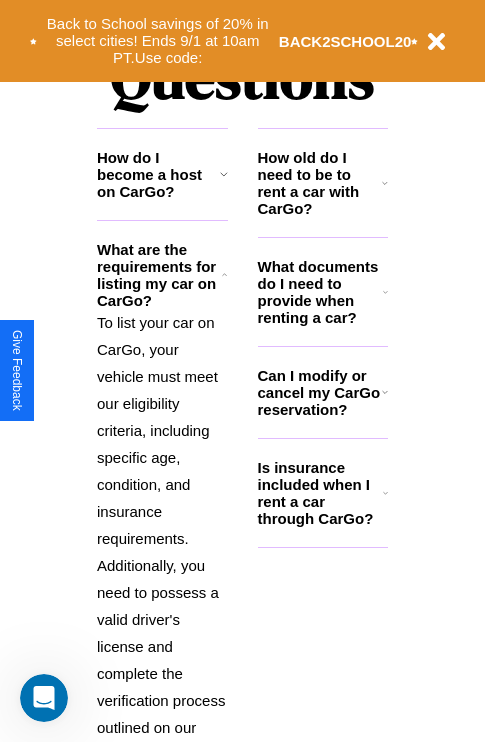 click on "How old do I need to be to rent a car with CarGo?" at bounding box center (320, 183) 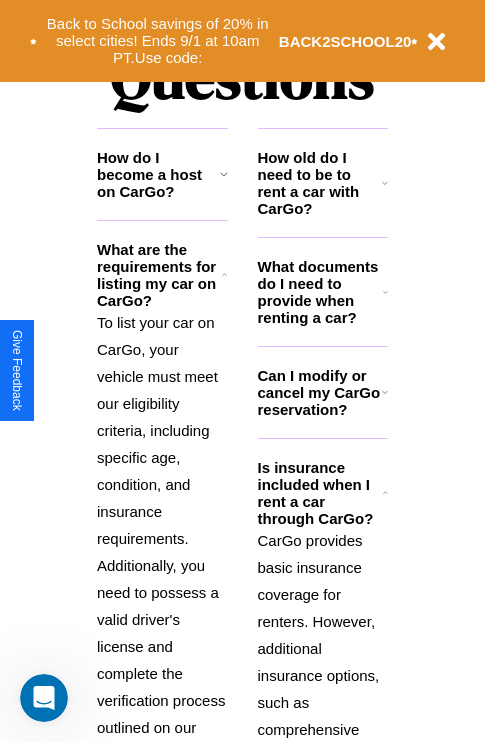 click 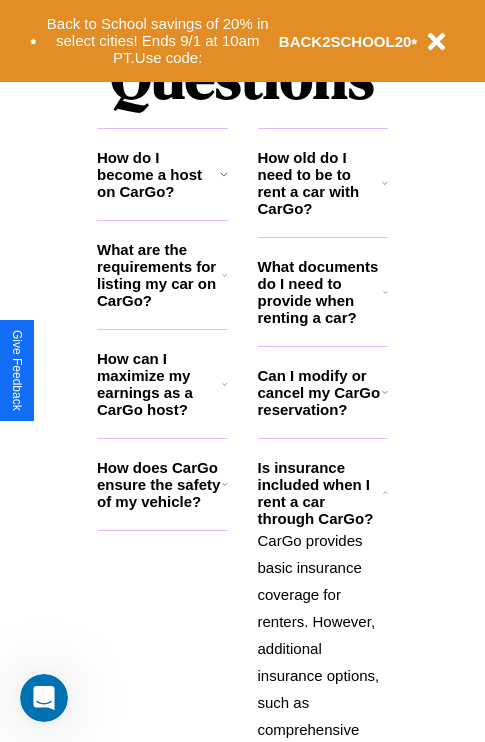 click on "CarGo provides basic insurance coverage for renters. However, additional insurance options, such as comprehensive coverage or supplemental liability, may be available during the booking process for an extra fee. Review the insurance details for each car listing and consider your coverage needs." at bounding box center [323, 783] 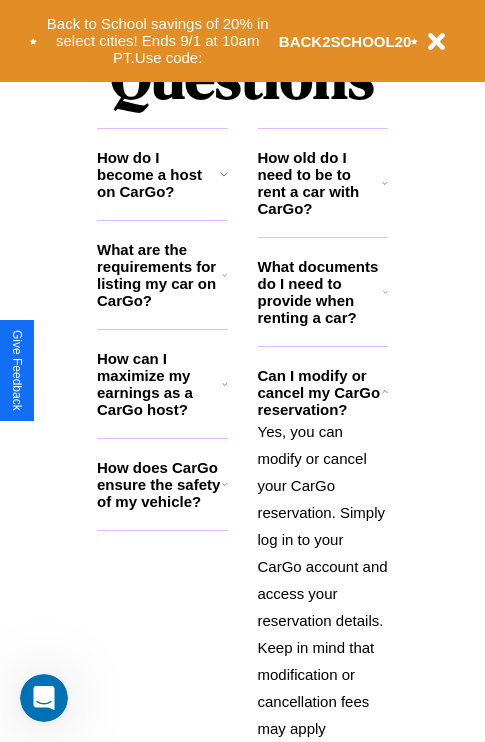 scroll, scrollTop: 0, scrollLeft: 0, axis: both 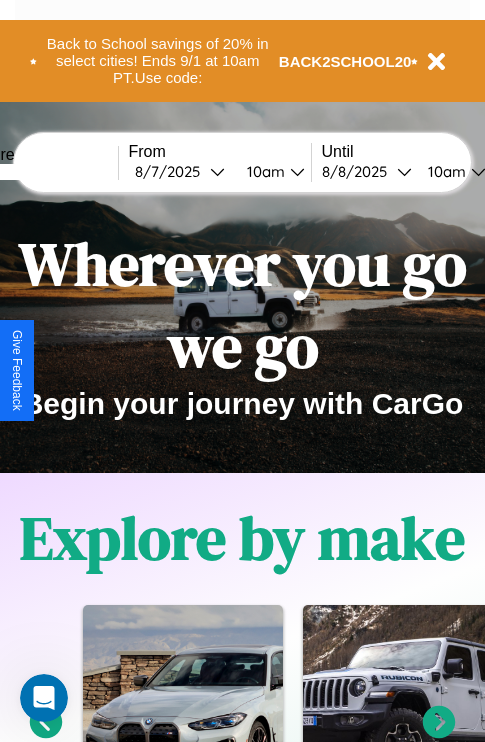 click at bounding box center (43, 172) 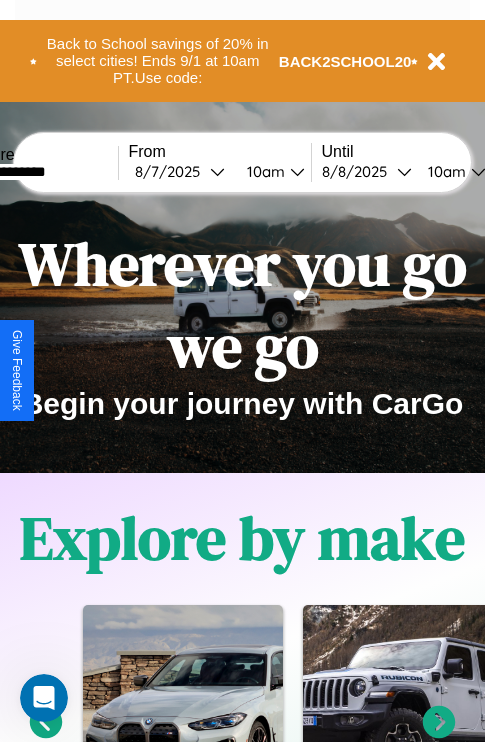type on "**********" 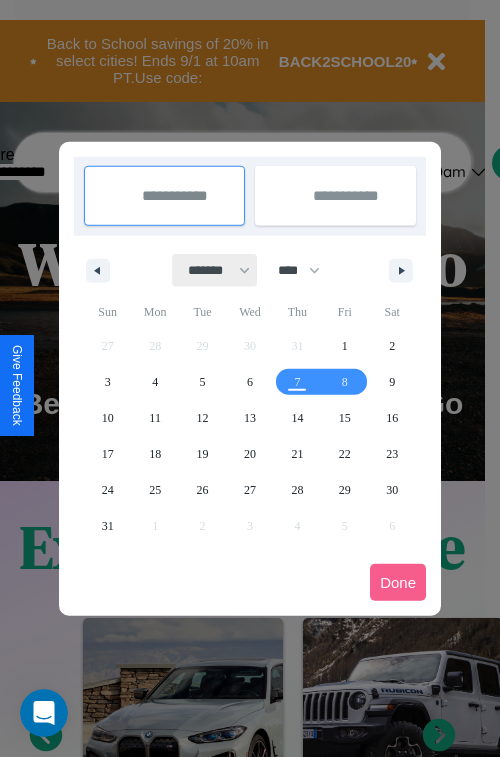 click on "******* ******** ***** ***** *** **** **** ****** ********* ******* ******** ********" at bounding box center (215, 270) 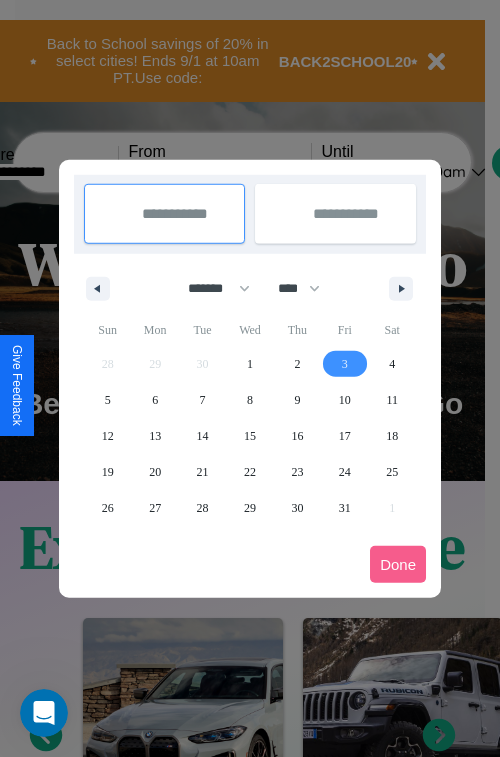 click on "3" at bounding box center (345, 364) 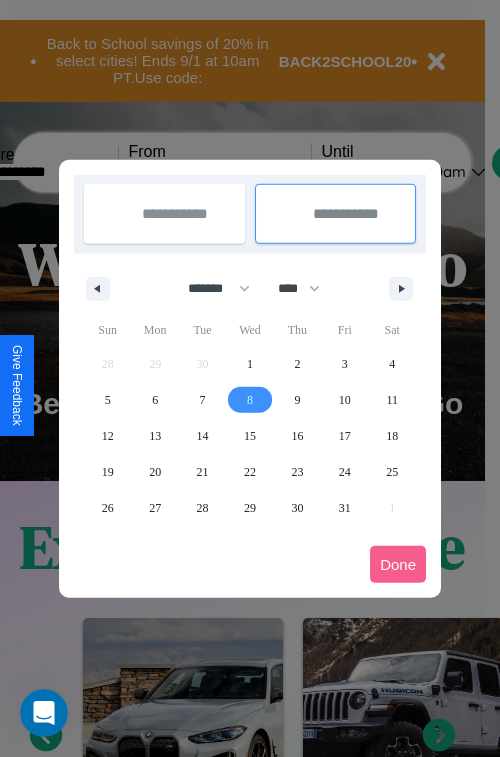 click on "8" at bounding box center [250, 400] 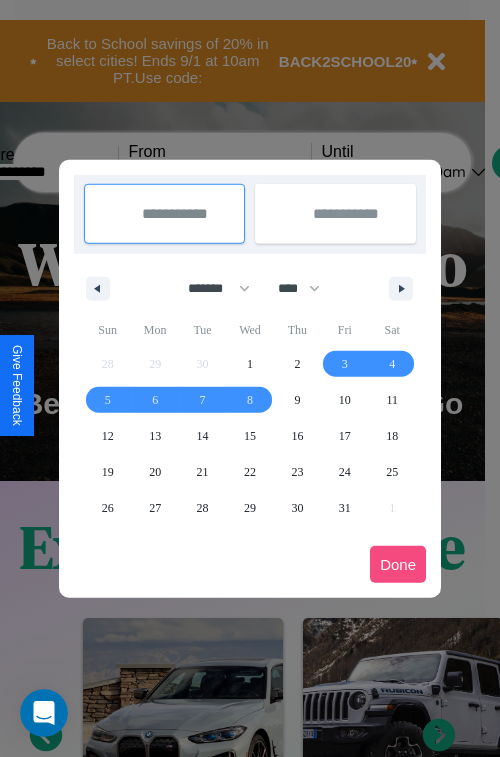click on "Done" at bounding box center [398, 564] 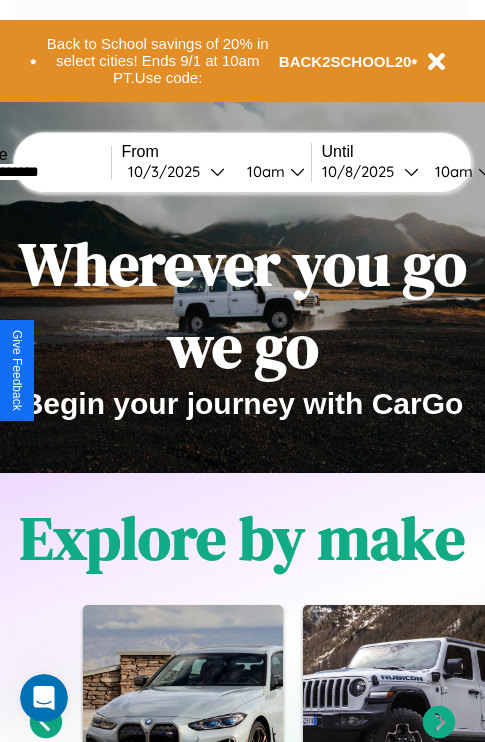click on "10am" at bounding box center [263, 171] 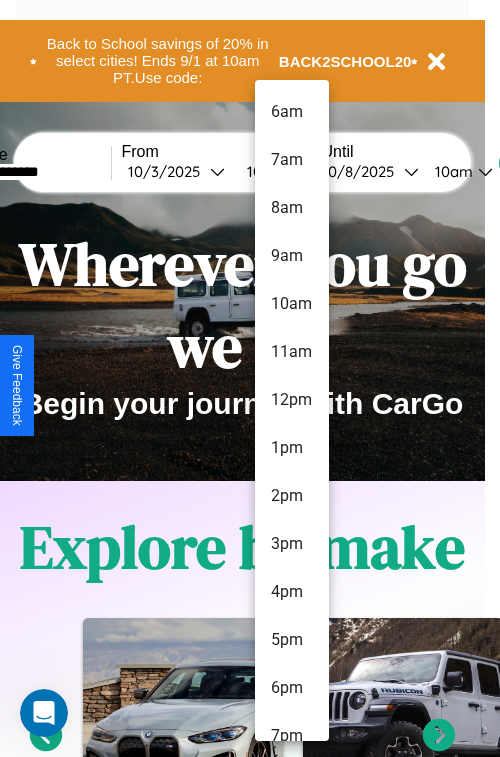 click on "1pm" at bounding box center (292, 448) 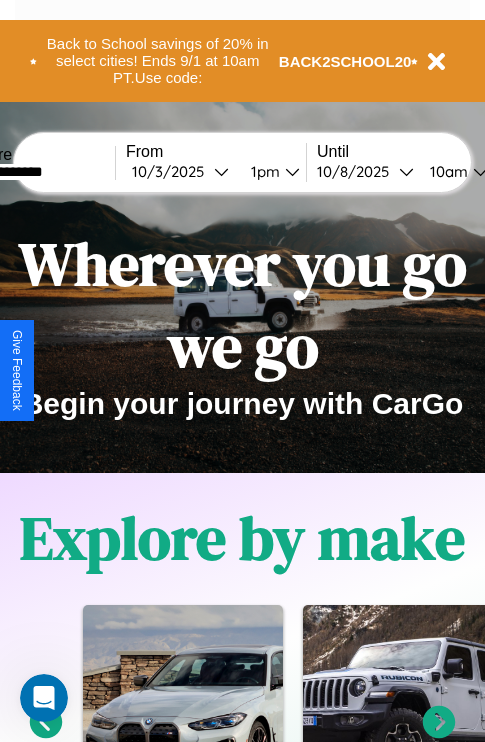 scroll, scrollTop: 0, scrollLeft: 70, axis: horizontal 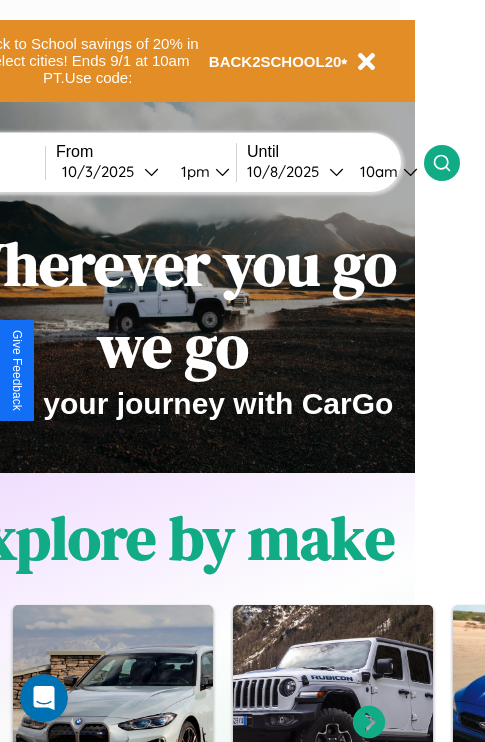 click 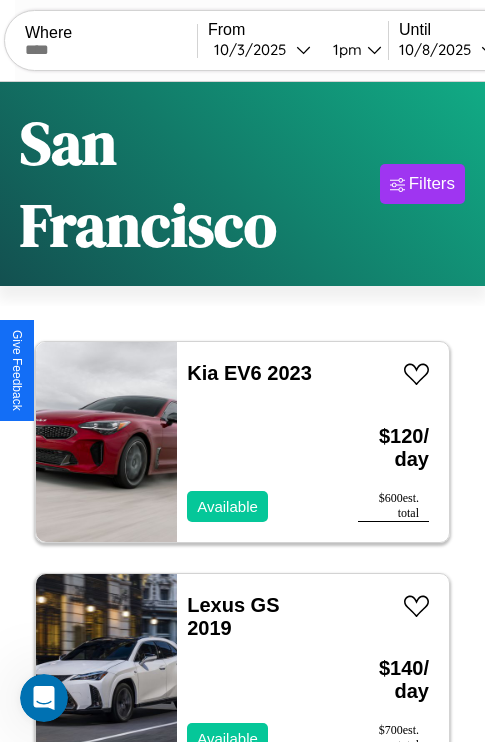scroll, scrollTop: 177, scrollLeft: 0, axis: vertical 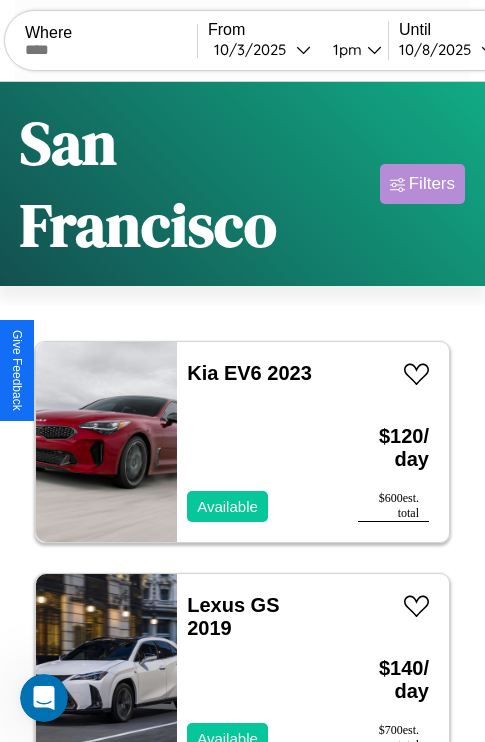 click on "Filters" at bounding box center (432, 184) 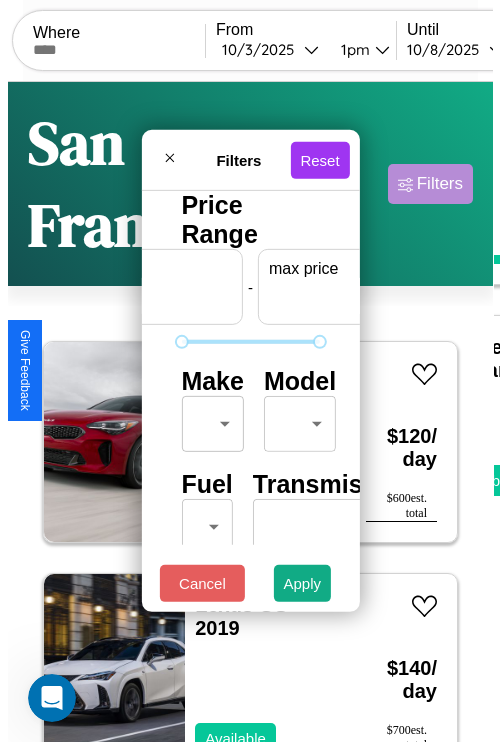 scroll, scrollTop: 0, scrollLeft: 124, axis: horizontal 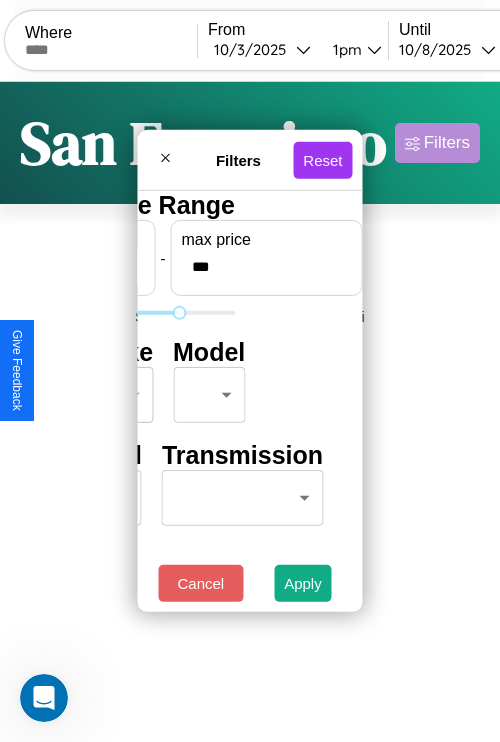type on "***" 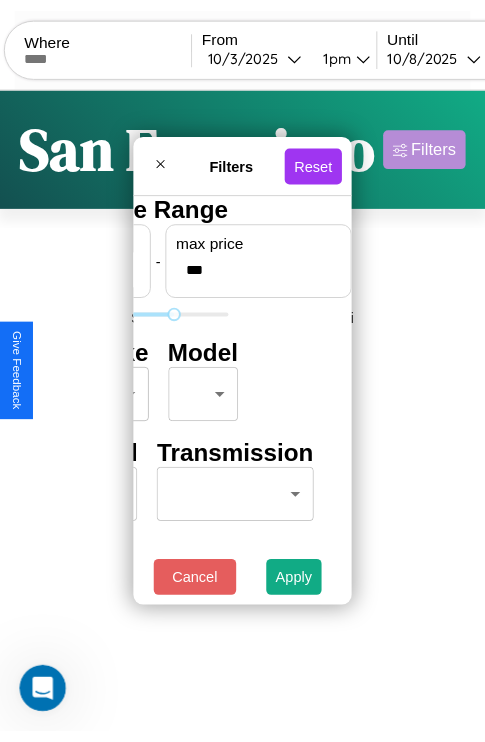 scroll, scrollTop: 0, scrollLeft: 0, axis: both 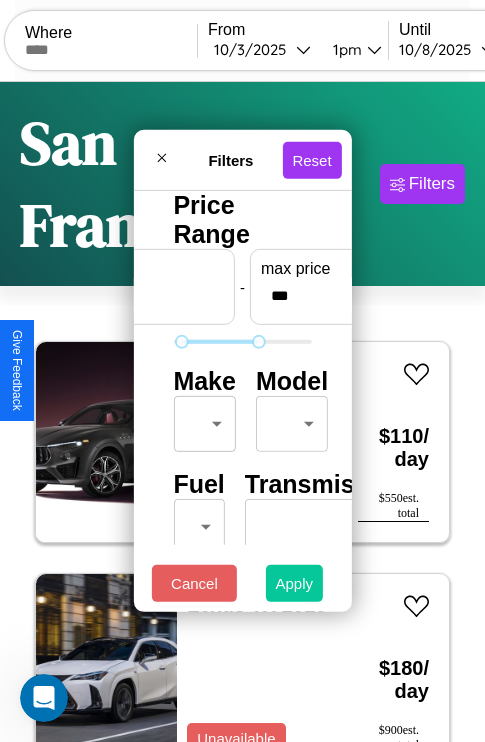 type on "**" 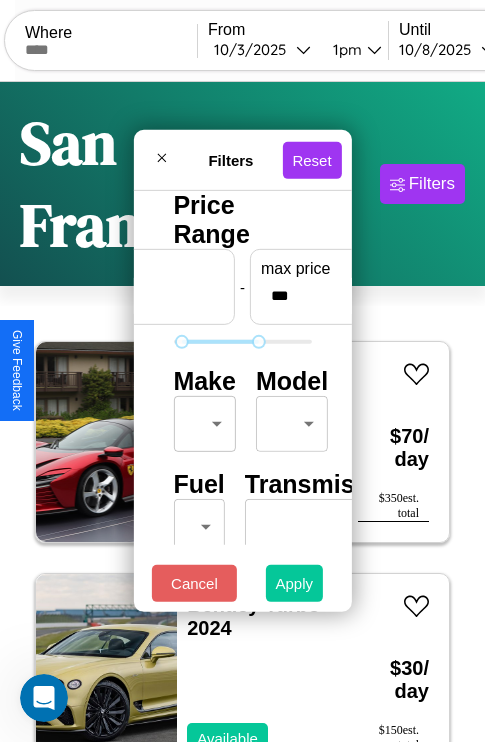 click on "Apply" at bounding box center [295, 583] 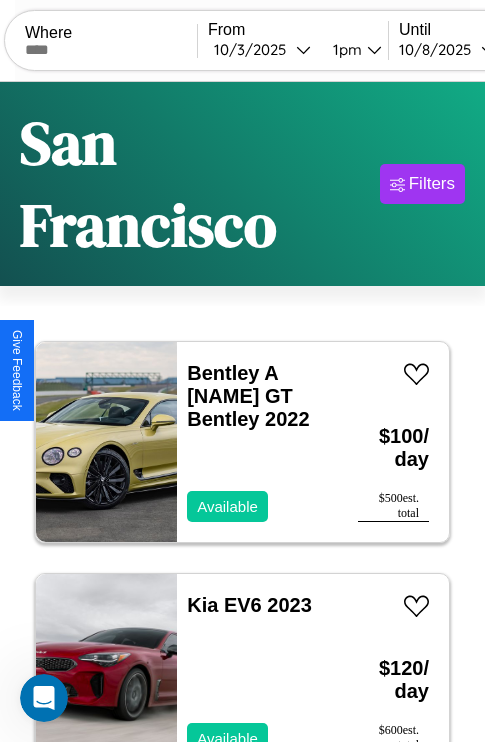 scroll, scrollTop: 96, scrollLeft: 0, axis: vertical 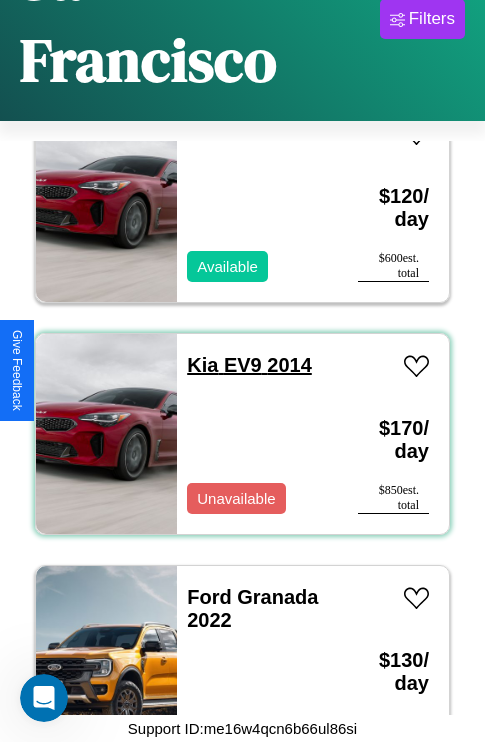 click on "Kia   EV9   2014" at bounding box center [249, 365] 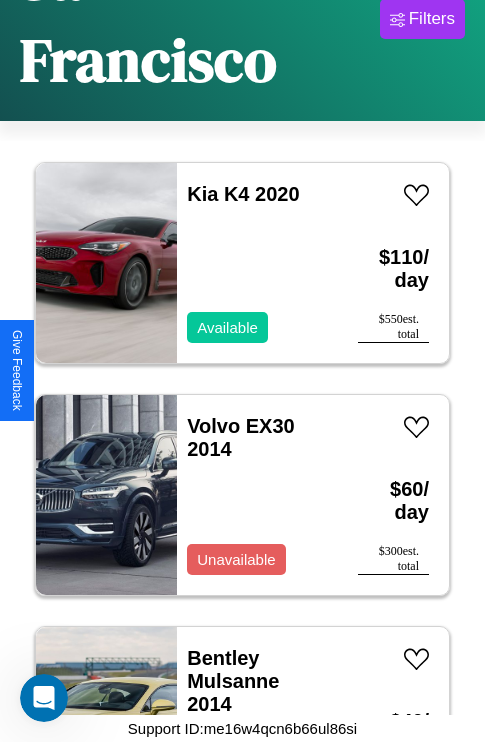 scroll, scrollTop: 10051, scrollLeft: 0, axis: vertical 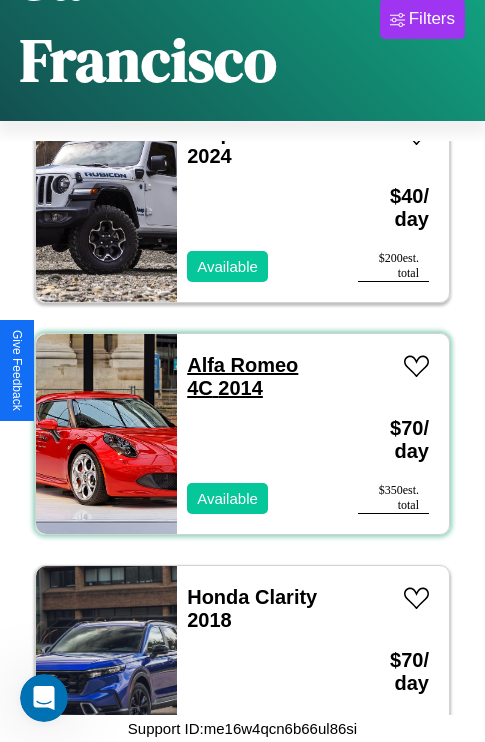 click on "Alfa Romeo   4C   2014" at bounding box center (242, 376) 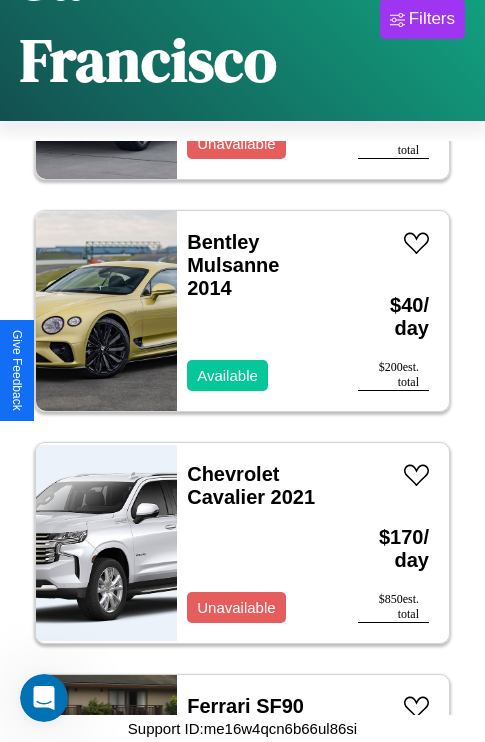 scroll, scrollTop: 7035, scrollLeft: 0, axis: vertical 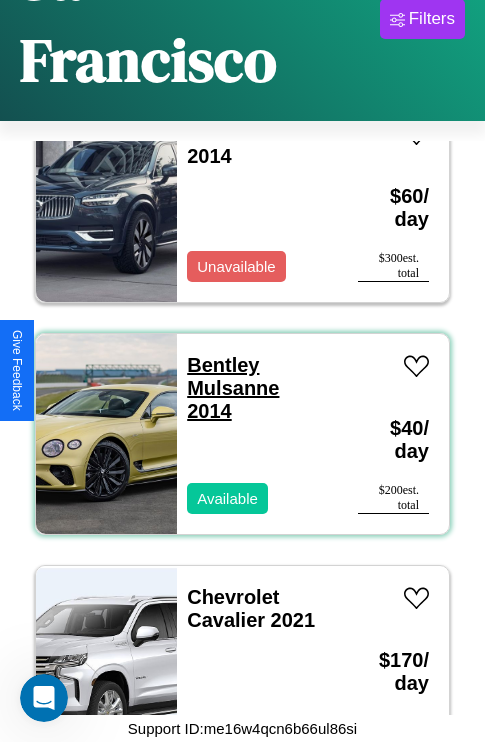 click on "Bentley   Mulsanne   2014" at bounding box center (233, 388) 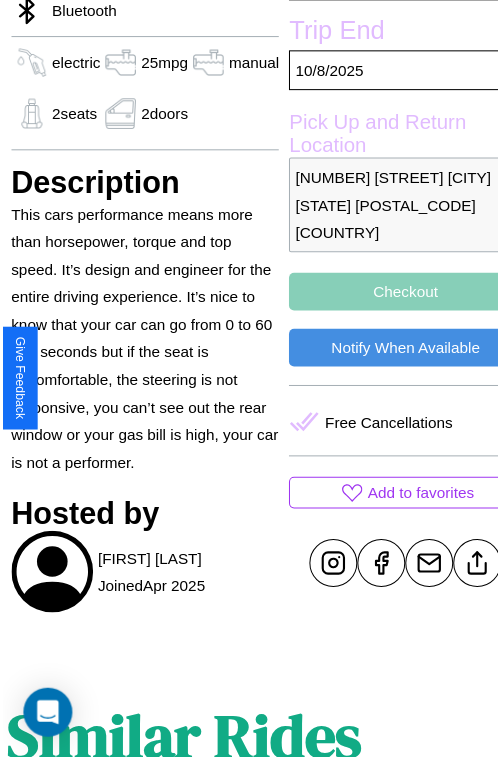 scroll, scrollTop: 723, scrollLeft: 80, axis: both 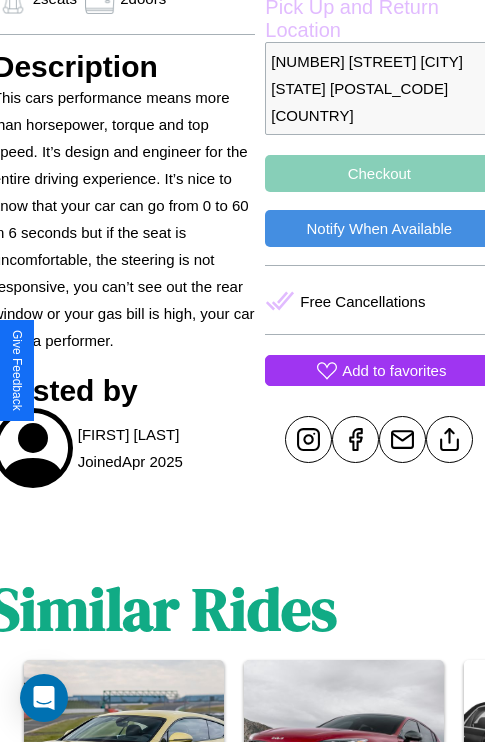 click on "Add to favorites" at bounding box center [394, 370] 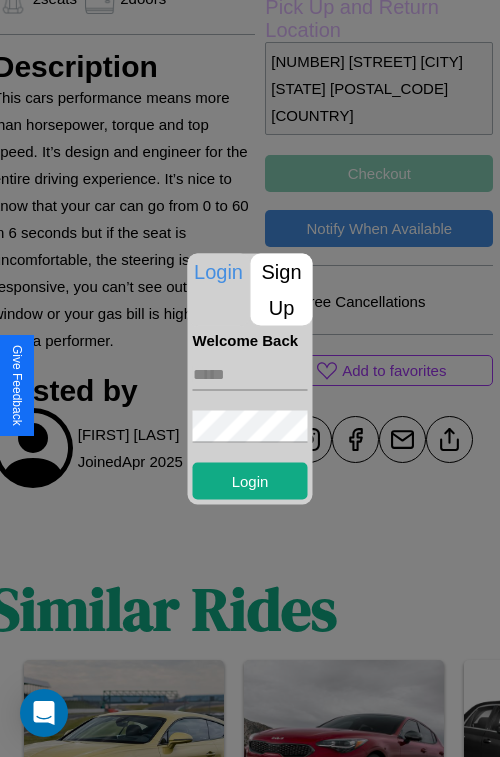 click at bounding box center (250, 374) 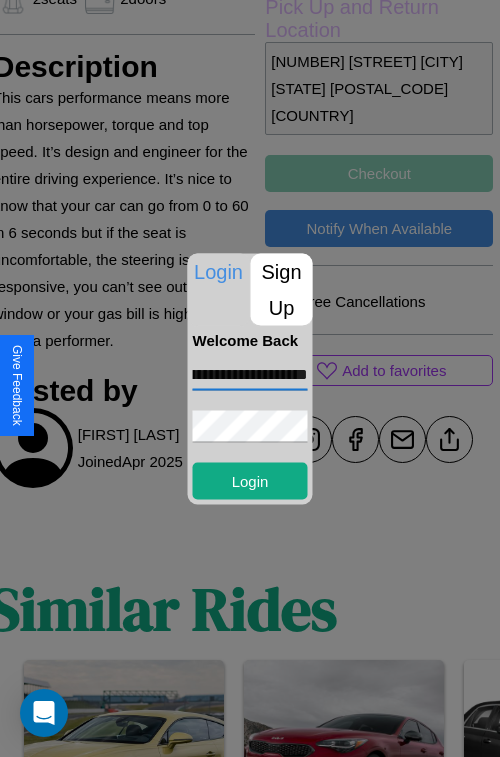 scroll, scrollTop: 0, scrollLeft: 103, axis: horizontal 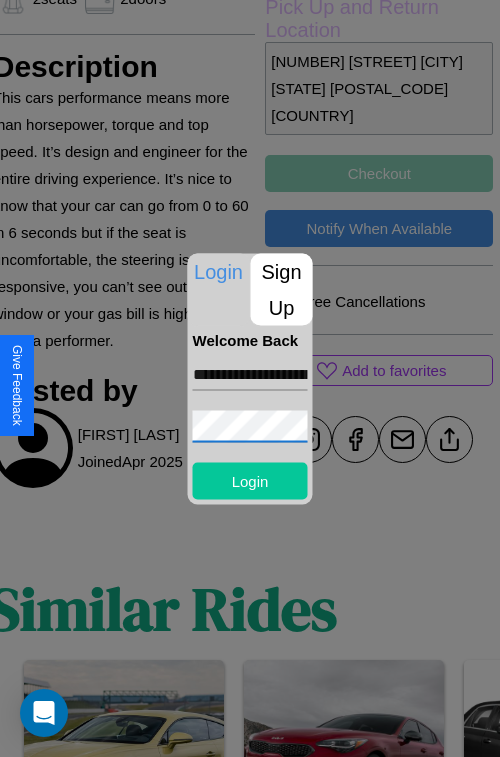 click on "Login" at bounding box center [250, 480] 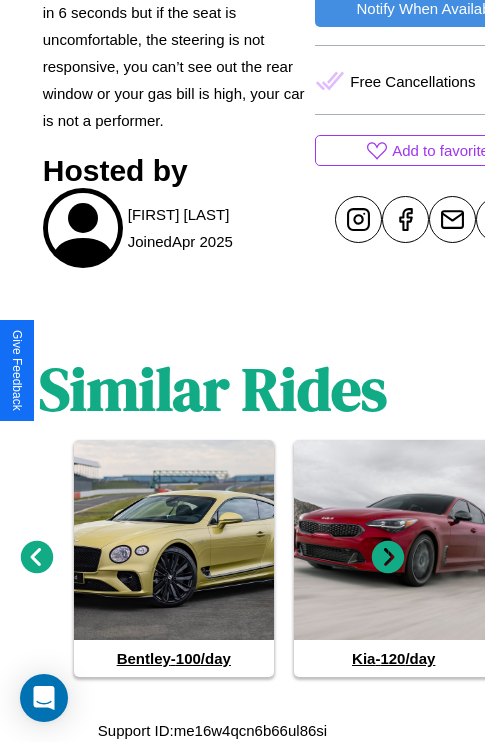scroll, scrollTop: 945, scrollLeft: 30, axis: both 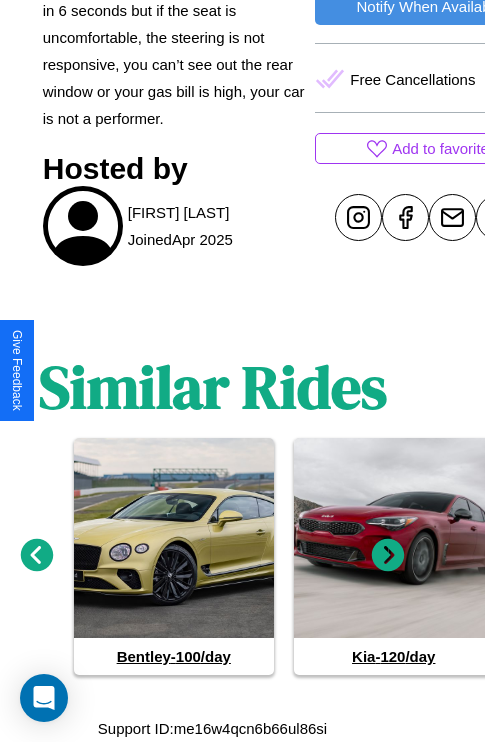 click 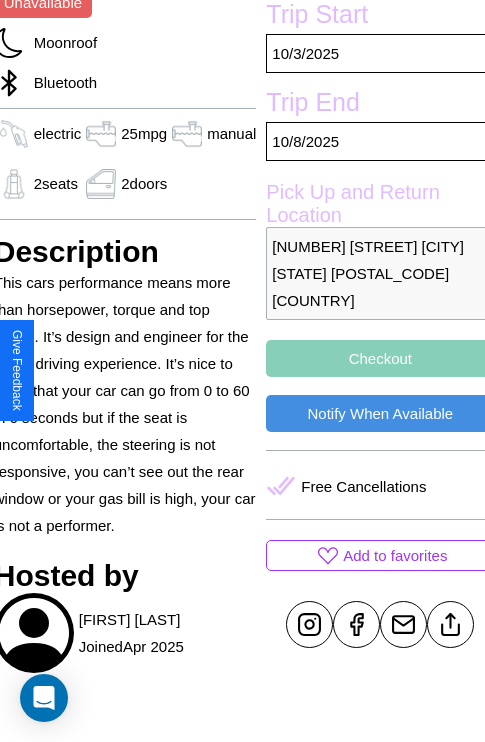 scroll, scrollTop: 526, scrollLeft: 80, axis: both 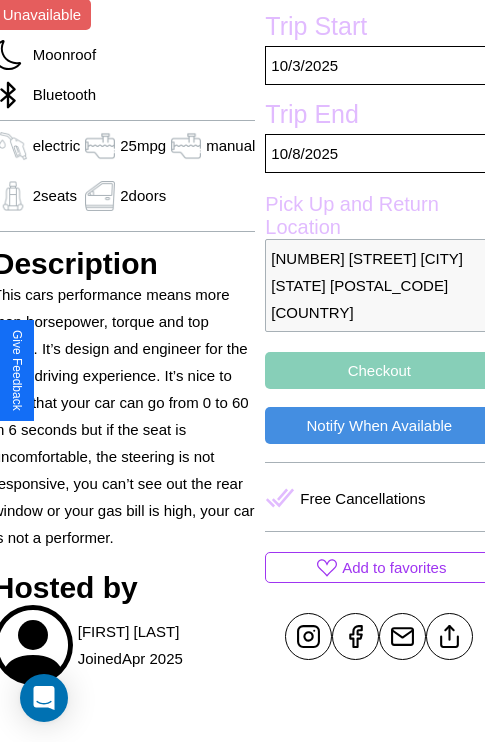 click on "Checkout" at bounding box center [379, 370] 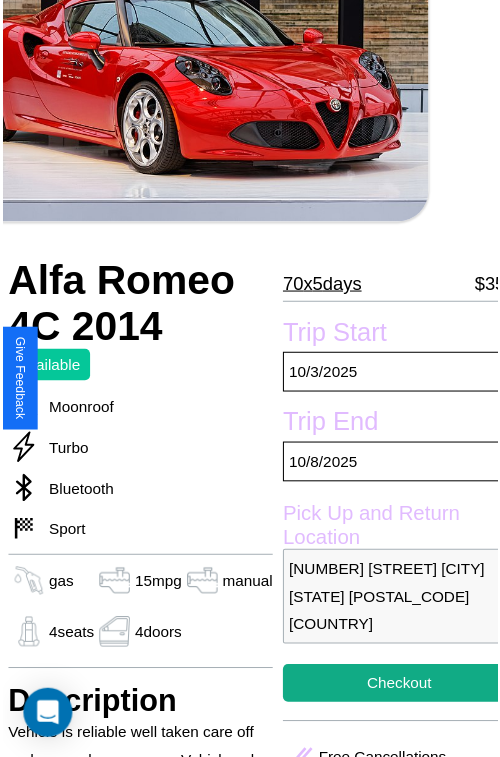scroll, scrollTop: 180, scrollLeft: 68, axis: both 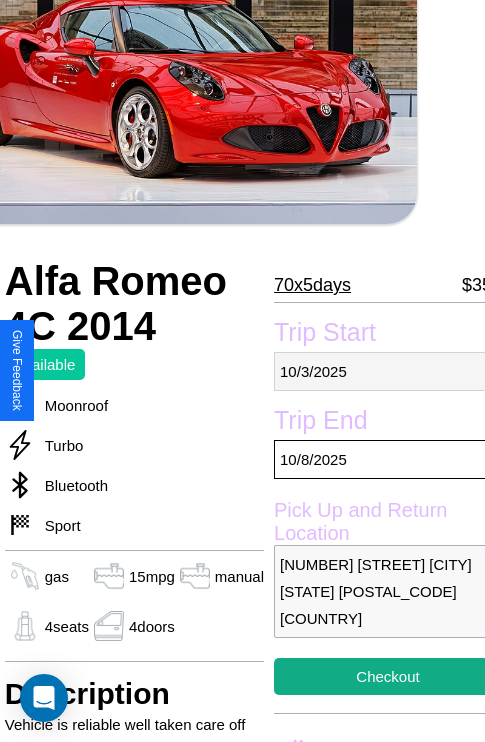 click on "10 / 3 / 2025" at bounding box center [388, 371] 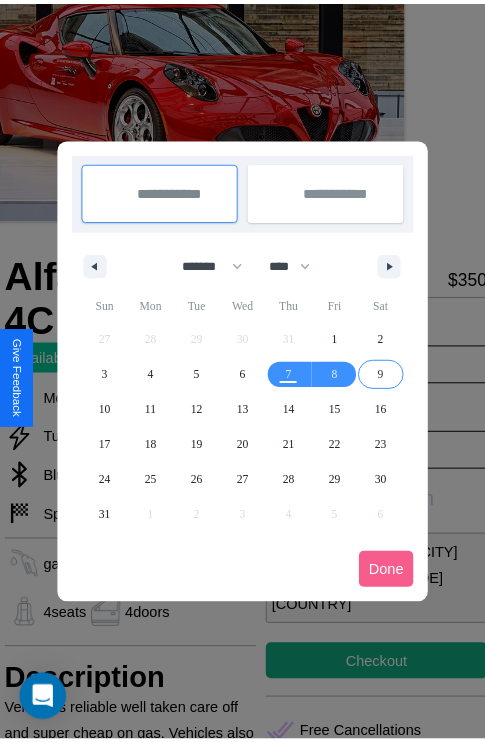 scroll, scrollTop: 0, scrollLeft: 68, axis: horizontal 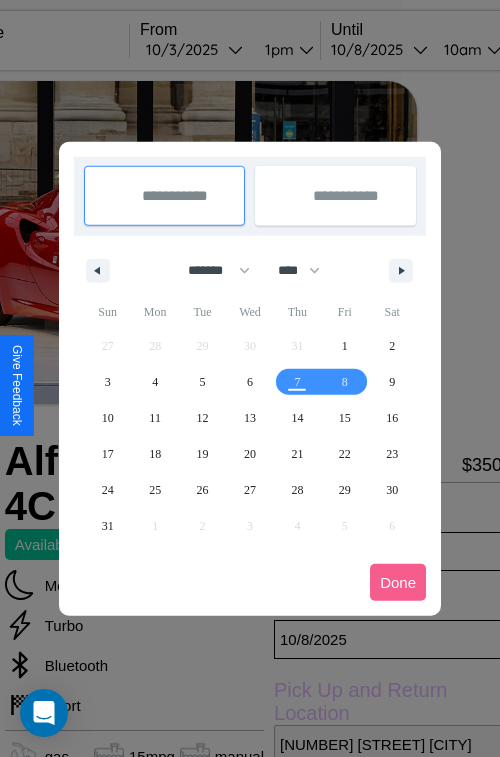 click at bounding box center (250, 378) 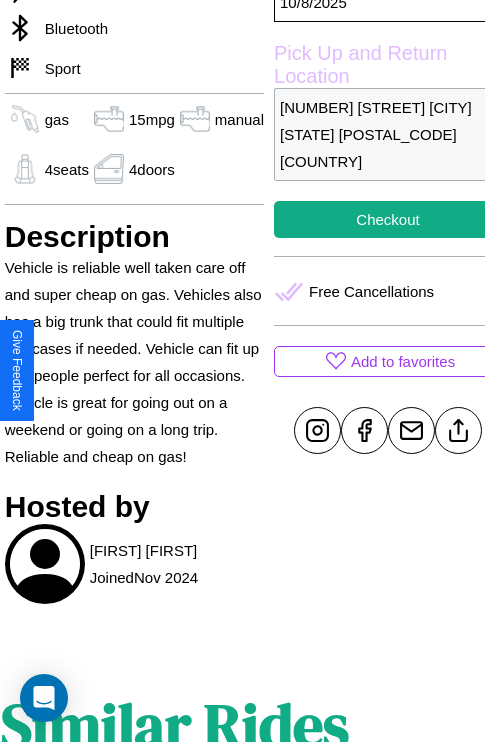 scroll, scrollTop: 696, scrollLeft: 68, axis: both 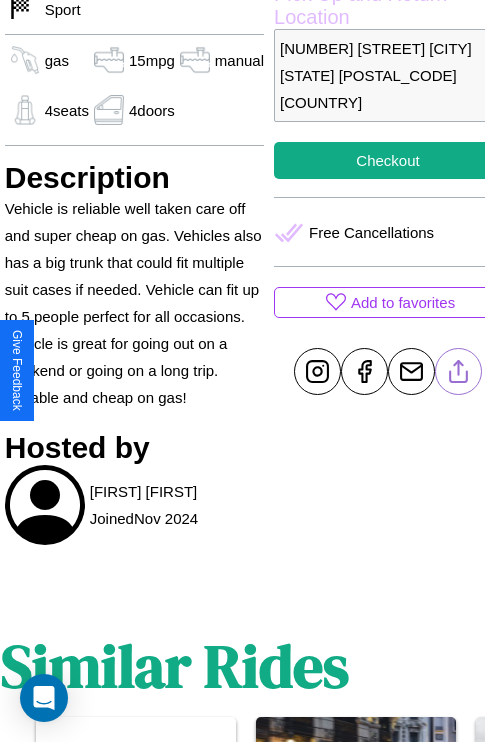 click 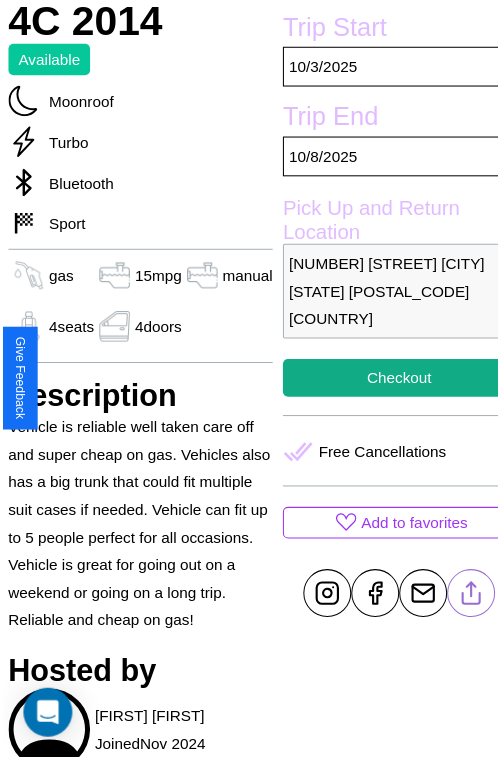 scroll, scrollTop: 485, scrollLeft: 68, axis: both 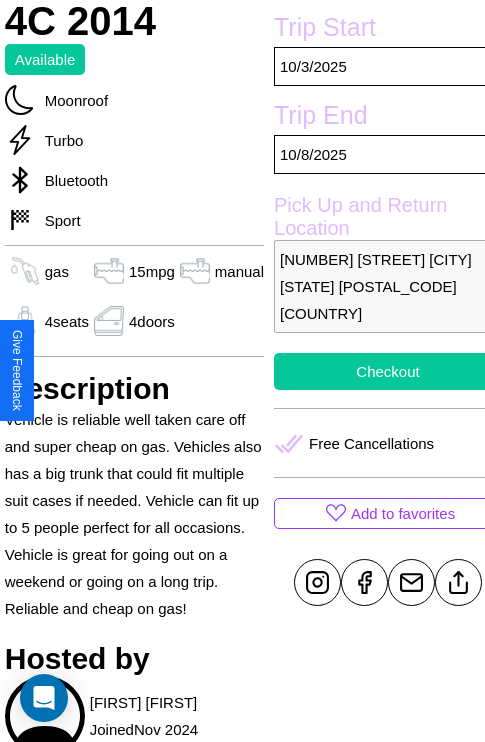 click on "Checkout" at bounding box center [388, 371] 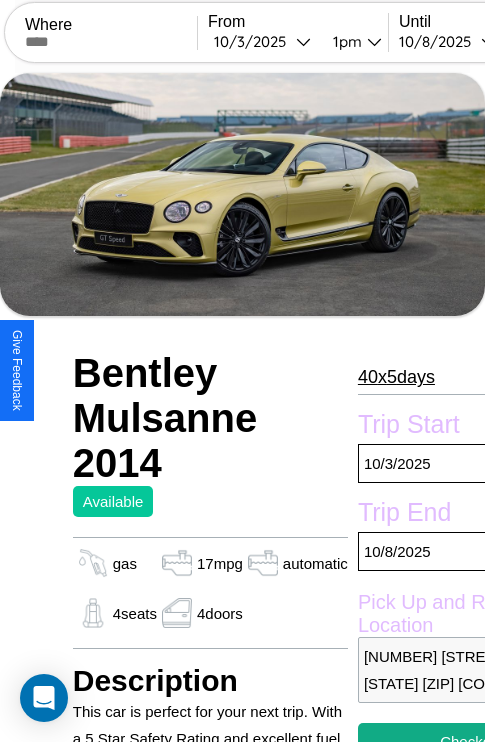 scroll, scrollTop: 790, scrollLeft: 0, axis: vertical 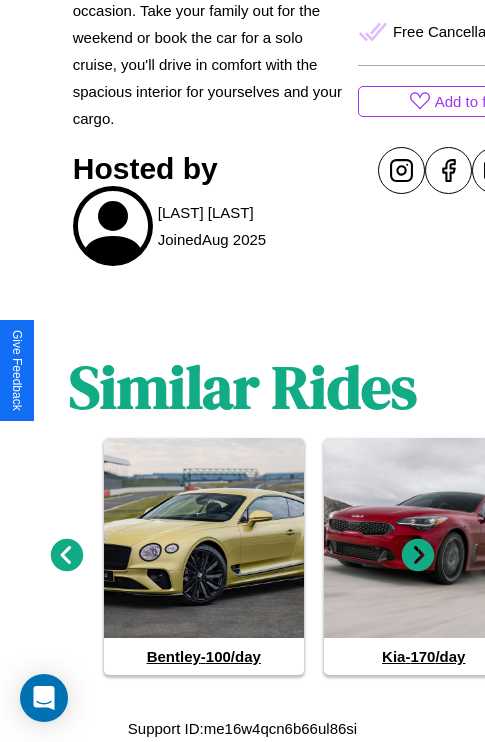 click 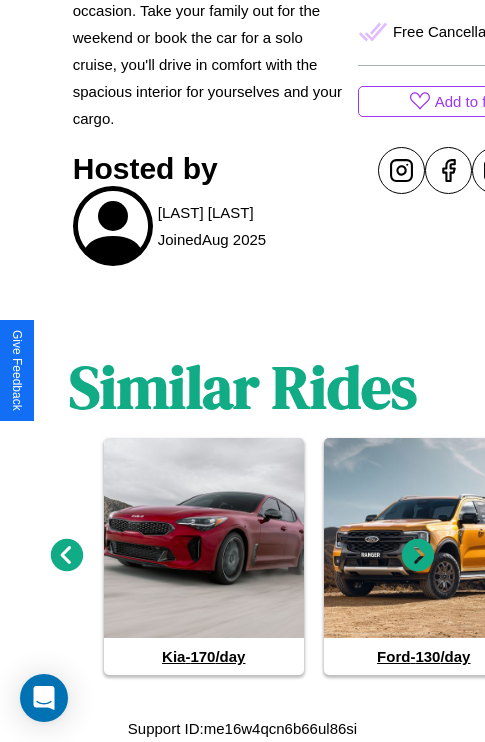 click 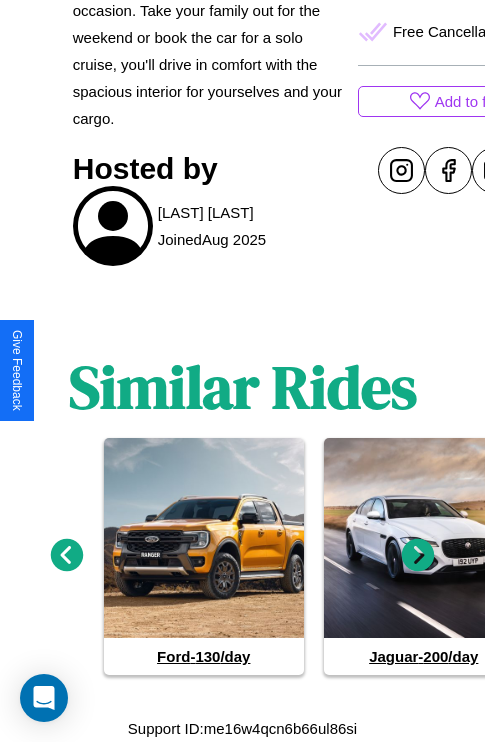 click 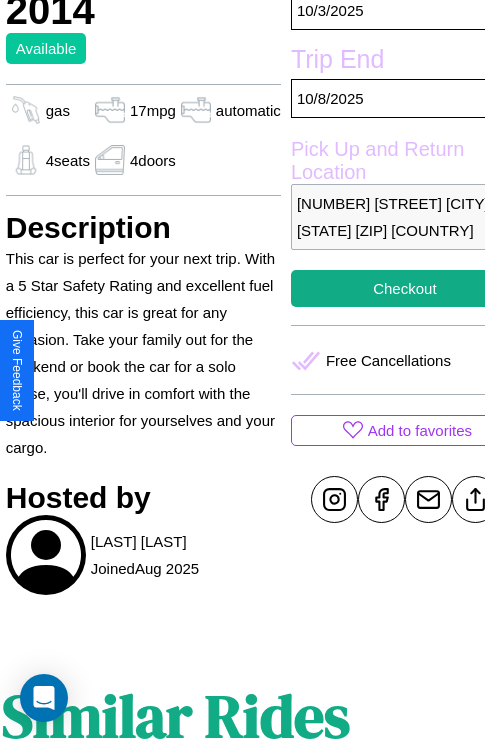 scroll, scrollTop: 378, scrollLeft: 84, axis: both 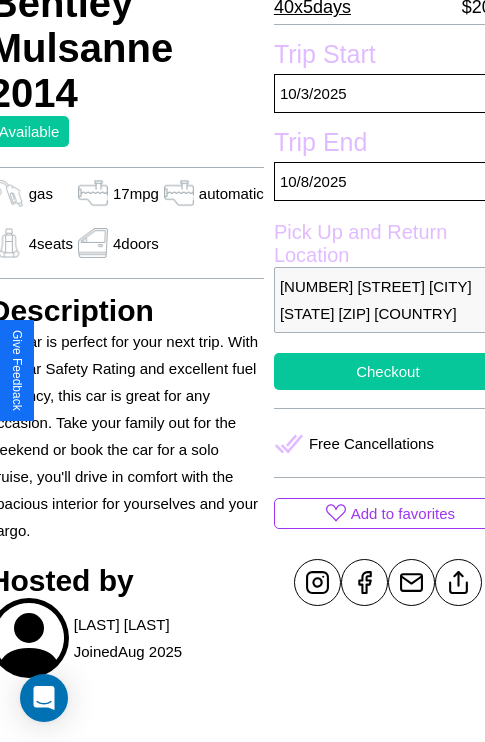 click on "Checkout" at bounding box center (388, 371) 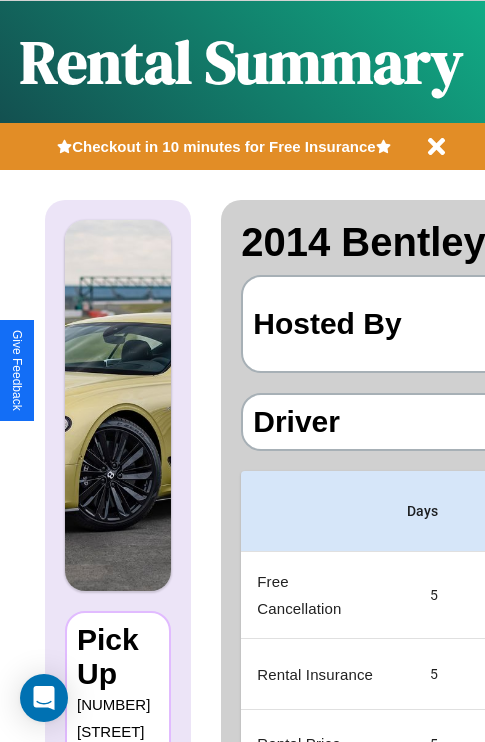 scroll, scrollTop: 0, scrollLeft: 378, axis: horizontal 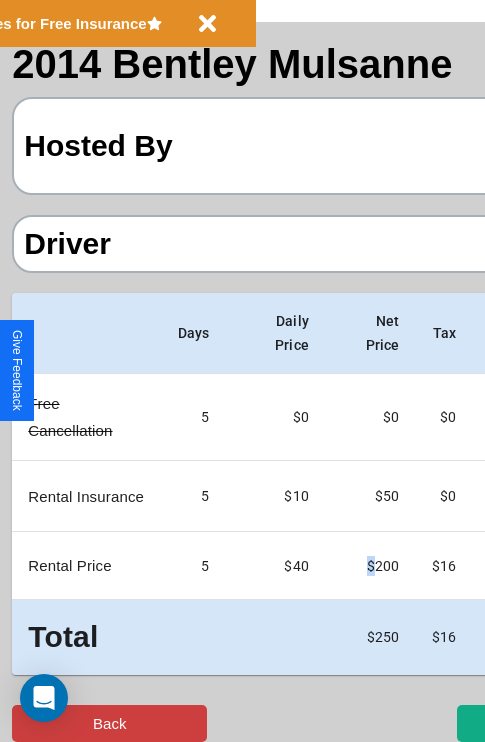 click on "Back" at bounding box center [109, 723] 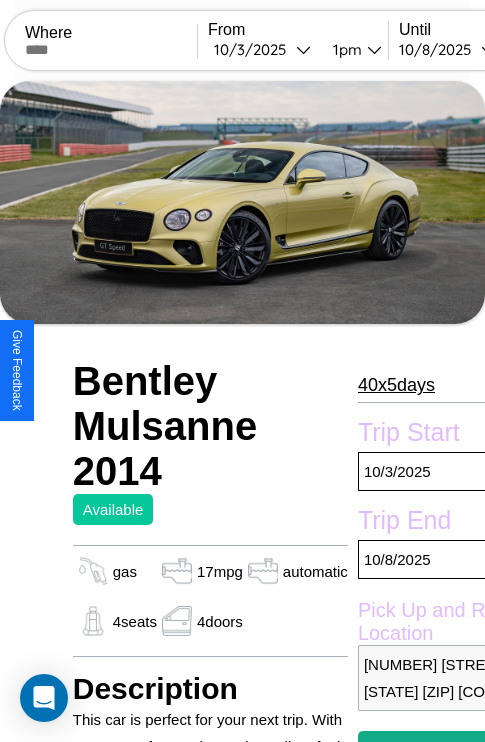 scroll, scrollTop: 14, scrollLeft: 0, axis: vertical 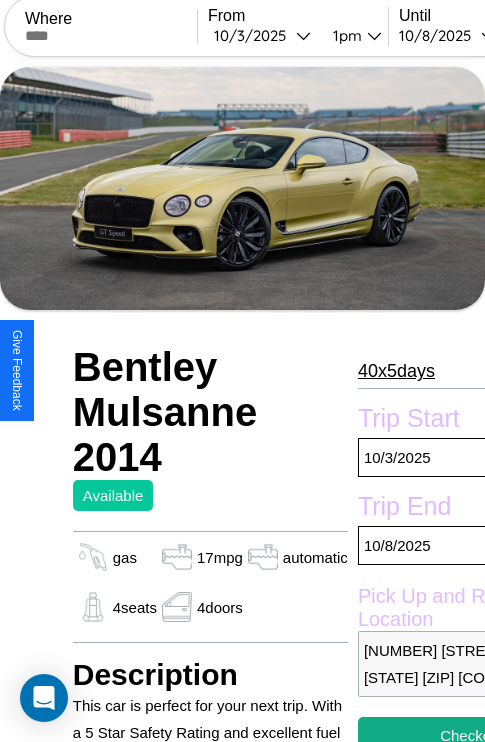 click on "40  x  5  days" at bounding box center (396, 371) 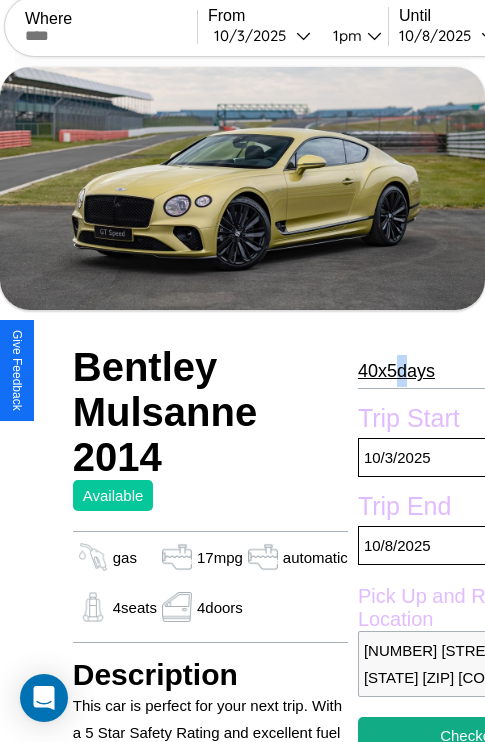 click on "40  x  5  days" at bounding box center (396, 371) 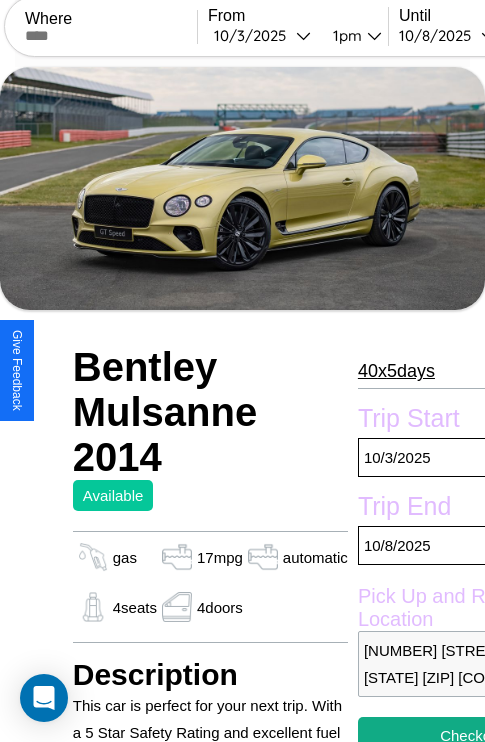 click on "40  x  5  days" at bounding box center [396, 371] 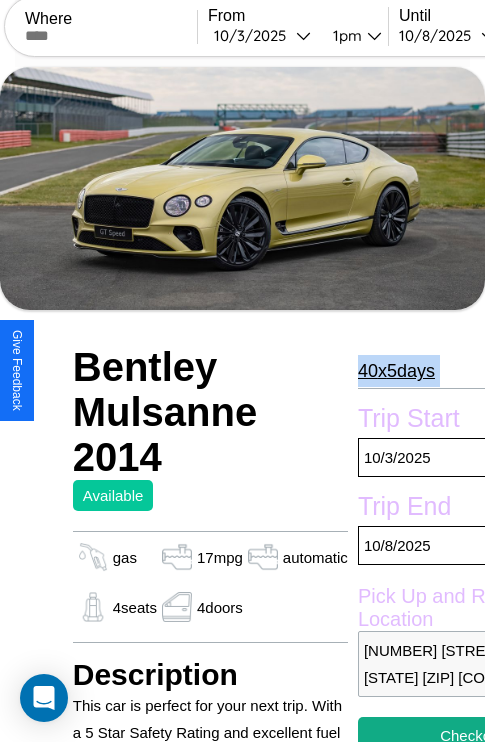 click on "40  x  5  days" at bounding box center [396, 371] 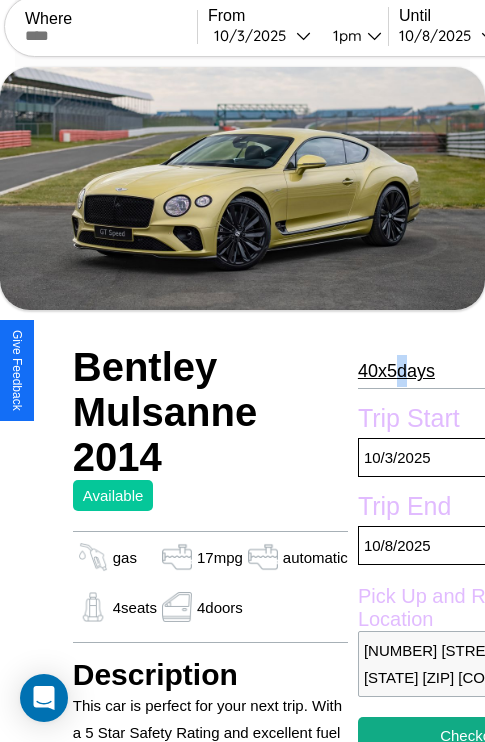 click on "40  x  5  days" at bounding box center [396, 371] 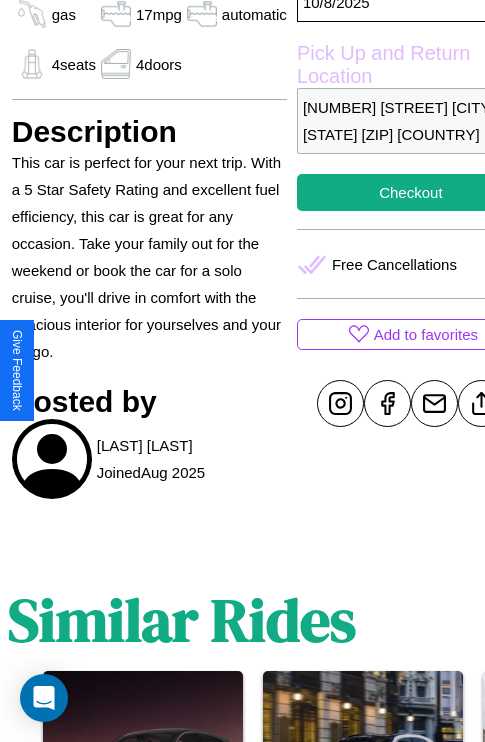 scroll, scrollTop: 589, scrollLeft: 64, axis: both 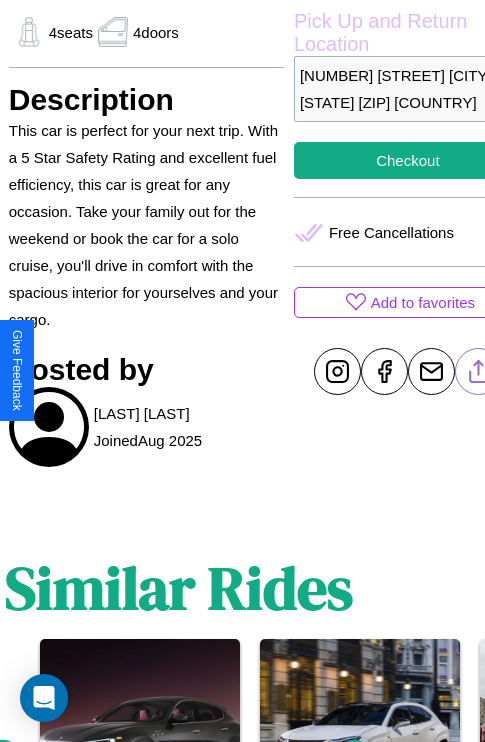 click 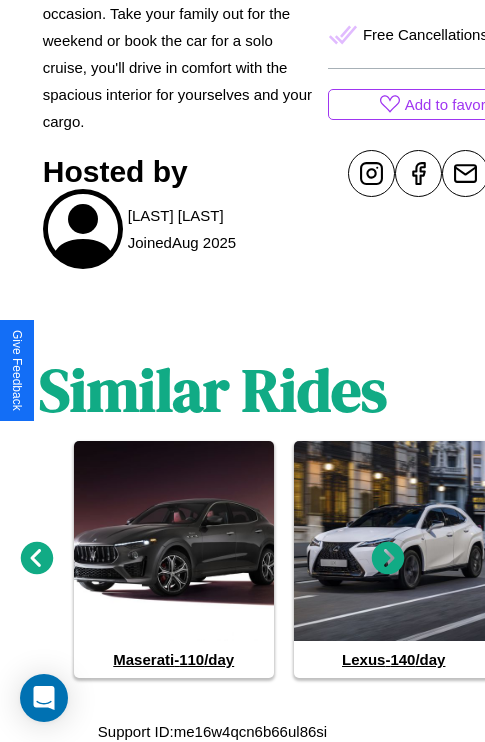 scroll, scrollTop: 790, scrollLeft: 30, axis: both 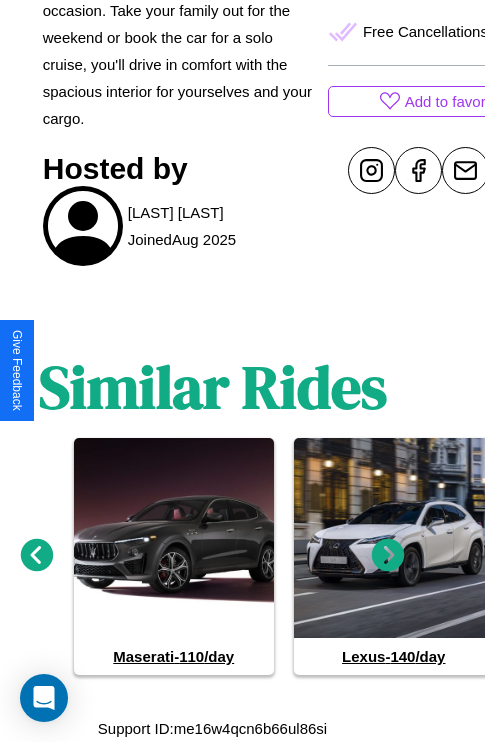 click 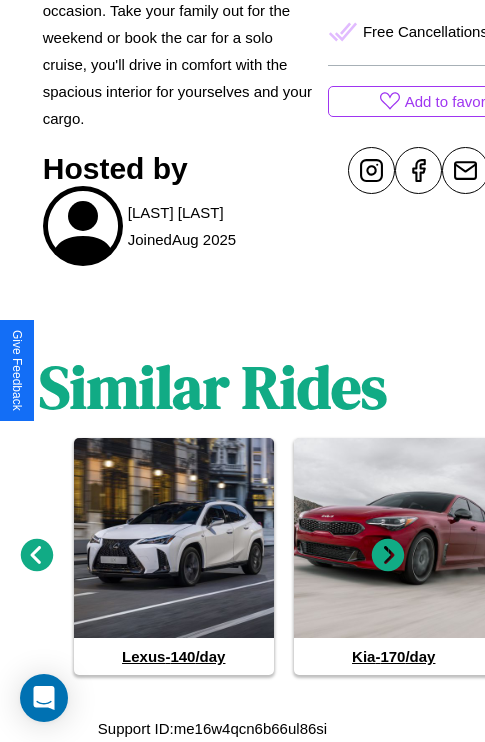 click 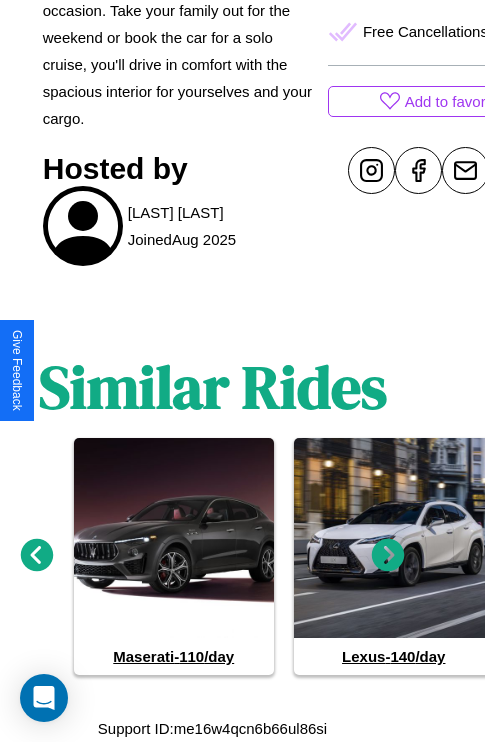 click 